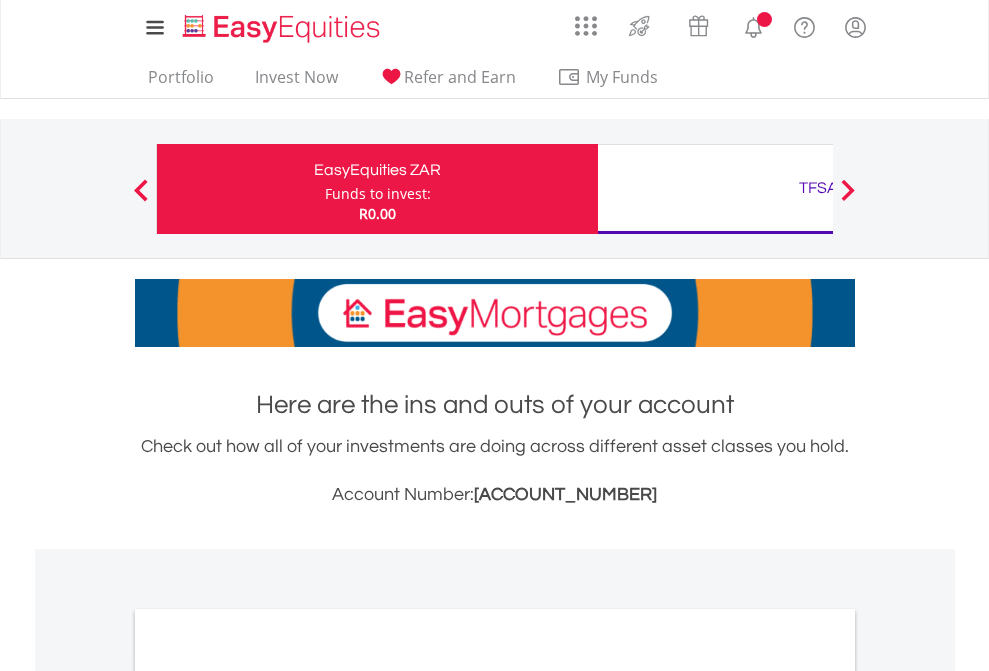 scroll, scrollTop: 0, scrollLeft: 0, axis: both 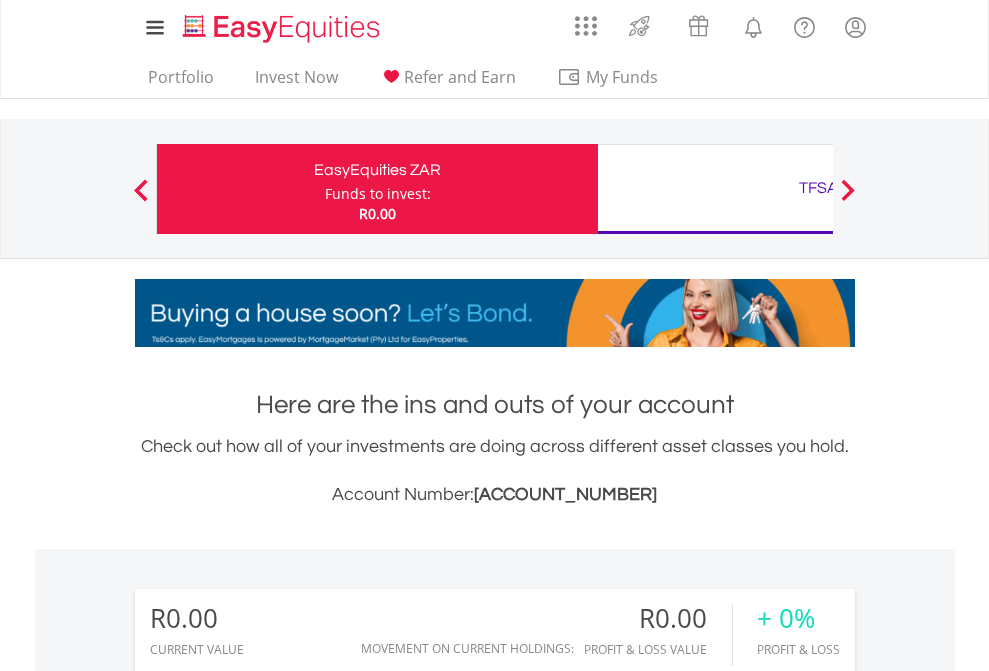 click on "Funds to invest:" at bounding box center [378, 194] 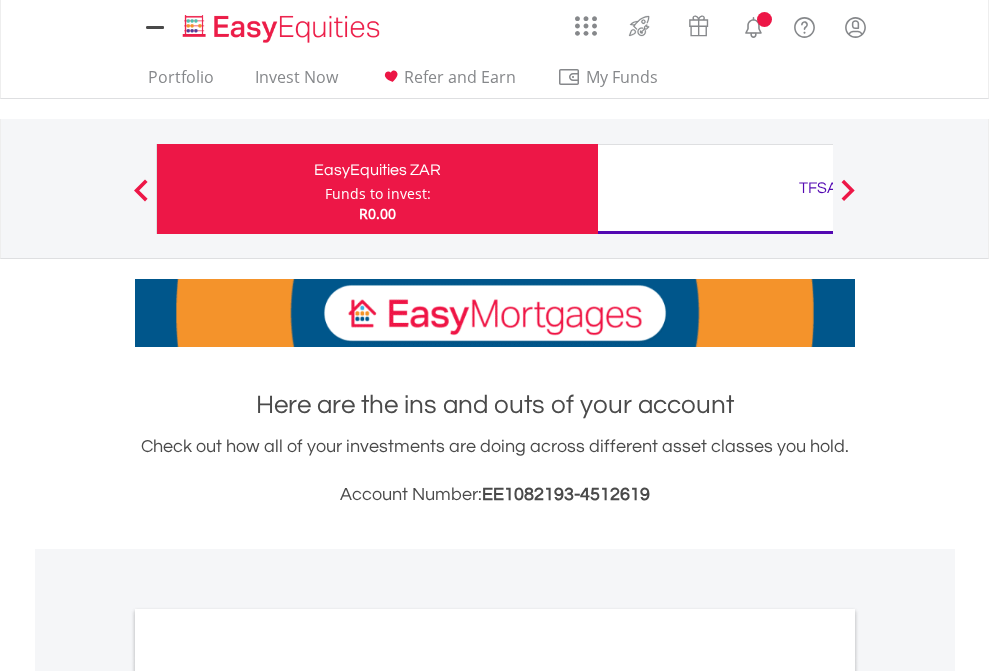 scroll, scrollTop: 0, scrollLeft: 0, axis: both 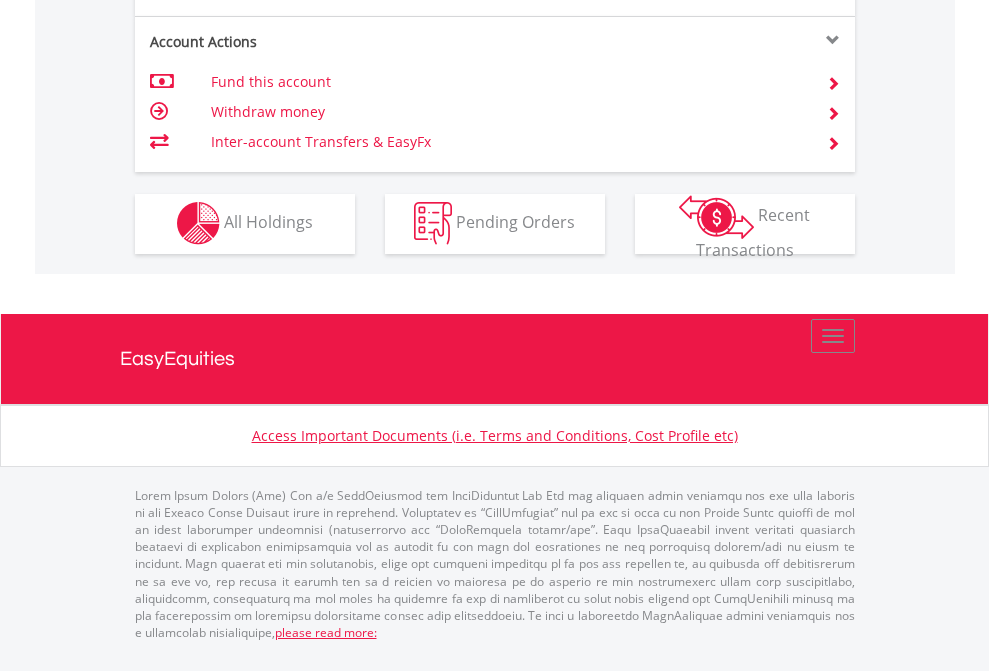 click on "Investment types" at bounding box center (706, -353) 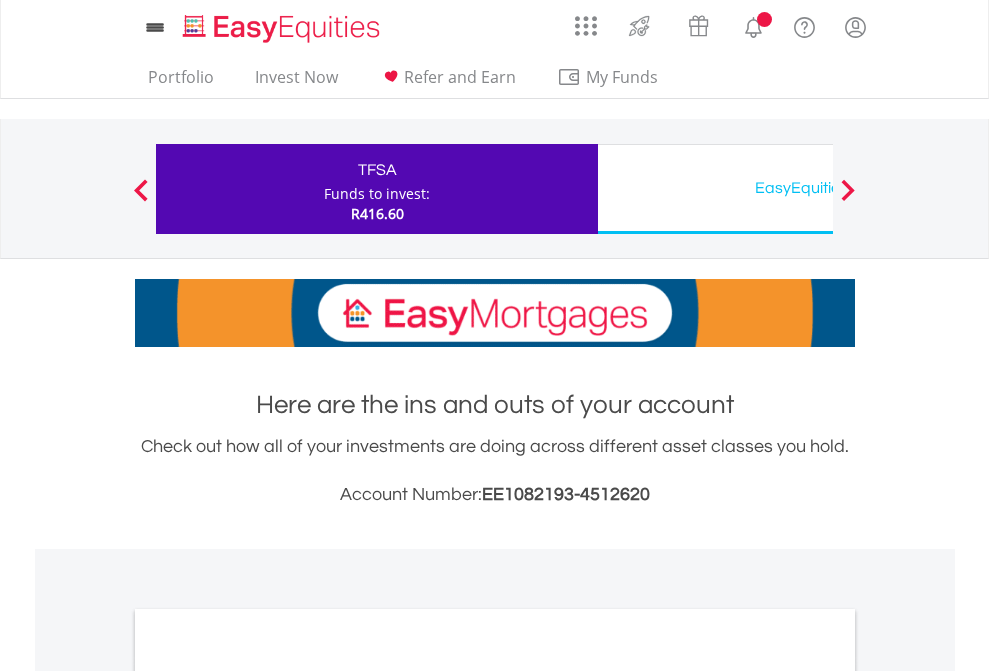 scroll, scrollTop: 0, scrollLeft: 0, axis: both 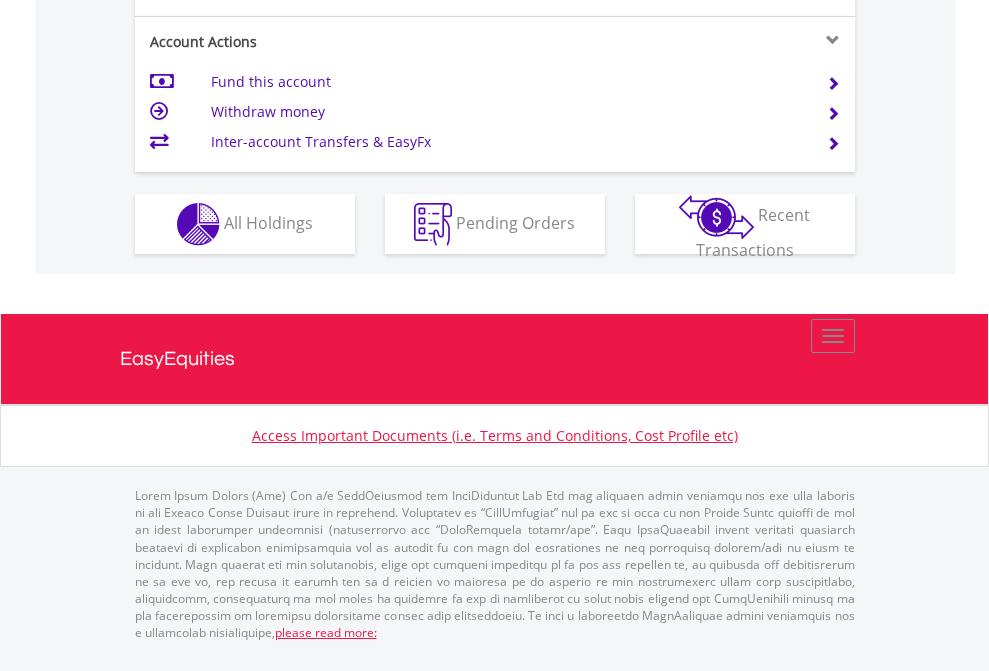 click on "Investment types" at bounding box center (706, -337) 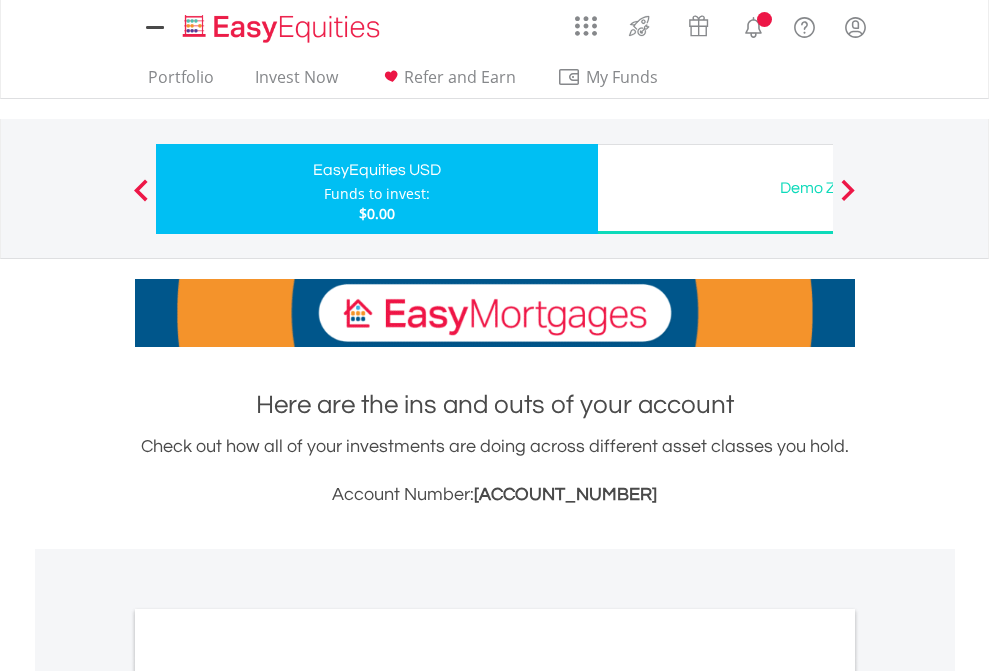 scroll, scrollTop: 0, scrollLeft: 0, axis: both 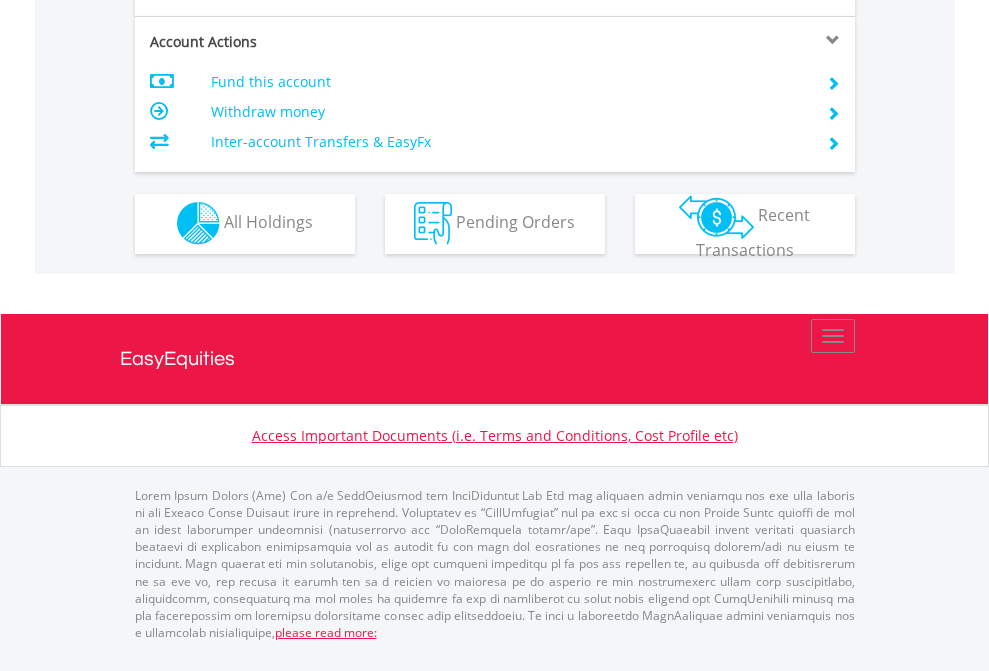 click on "Investment types" at bounding box center (706, -353) 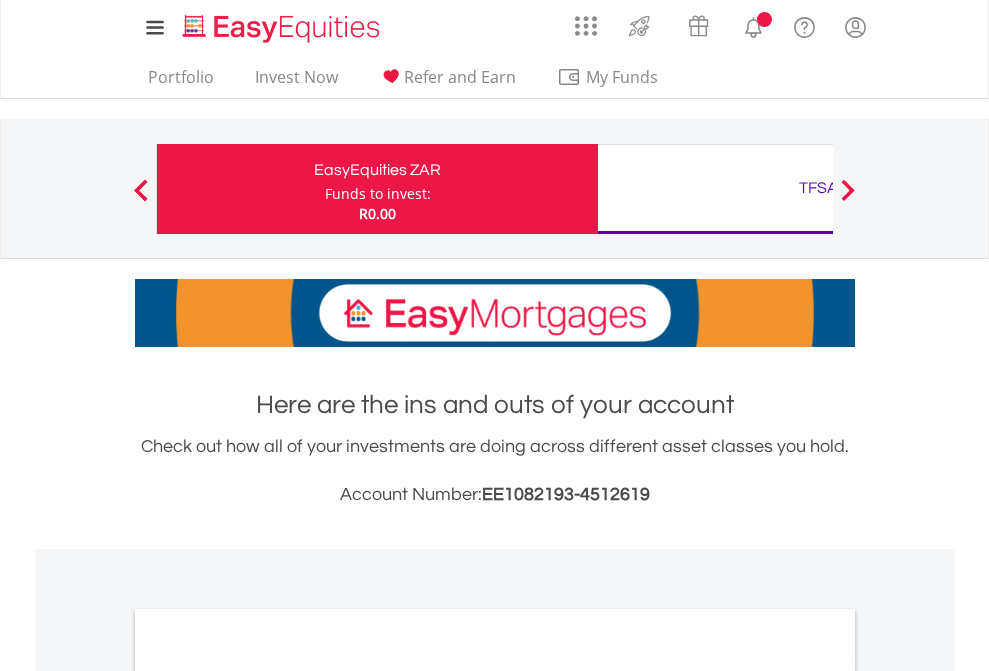 scroll, scrollTop: 0, scrollLeft: 0, axis: both 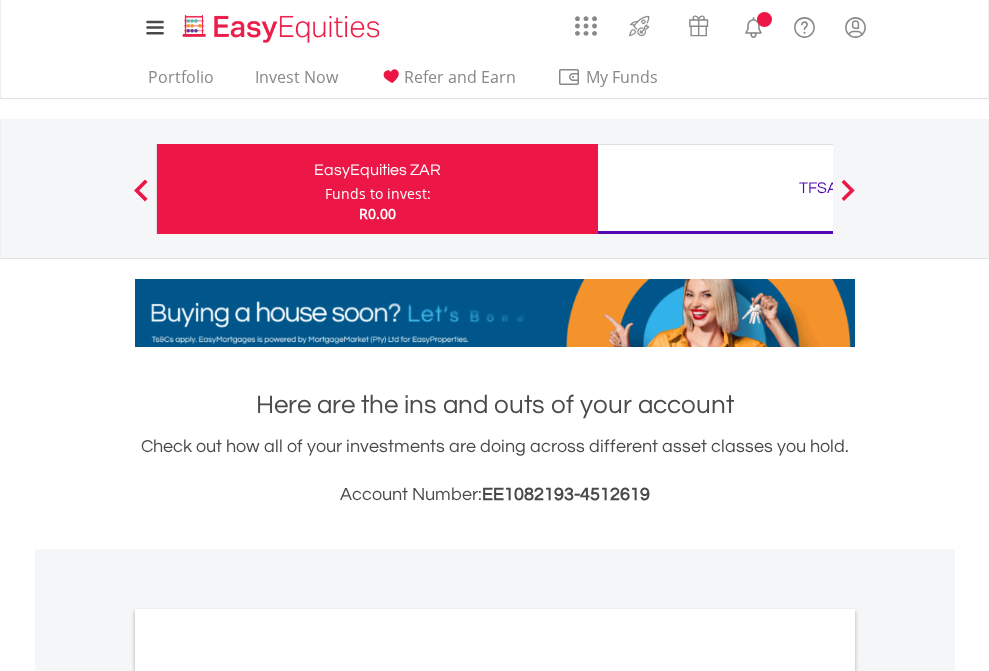 click on "All Holdings" at bounding box center (268, 1096) 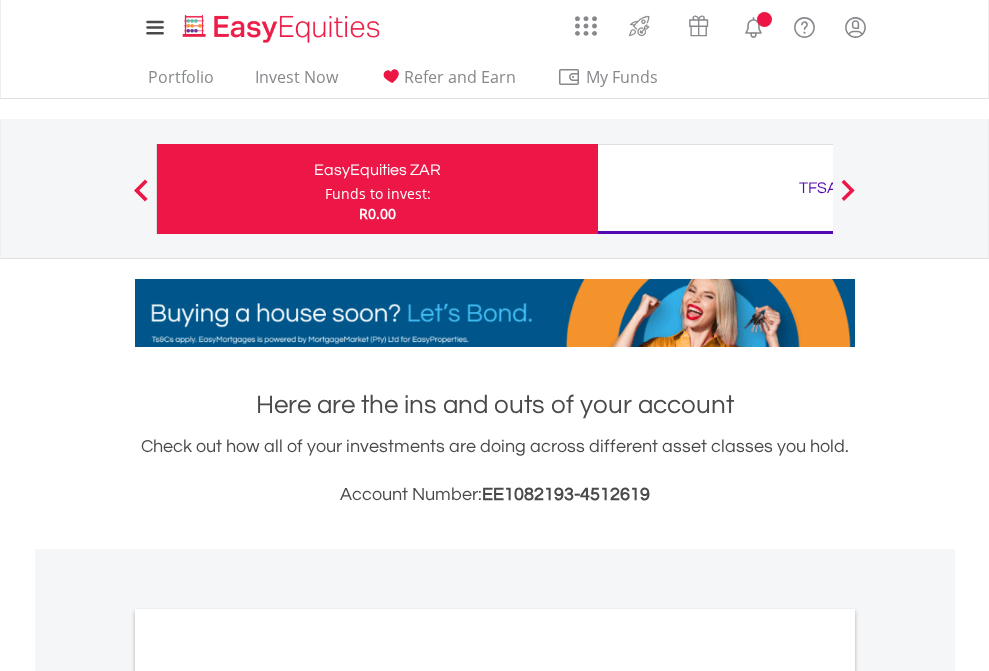 scroll, scrollTop: 1202, scrollLeft: 0, axis: vertical 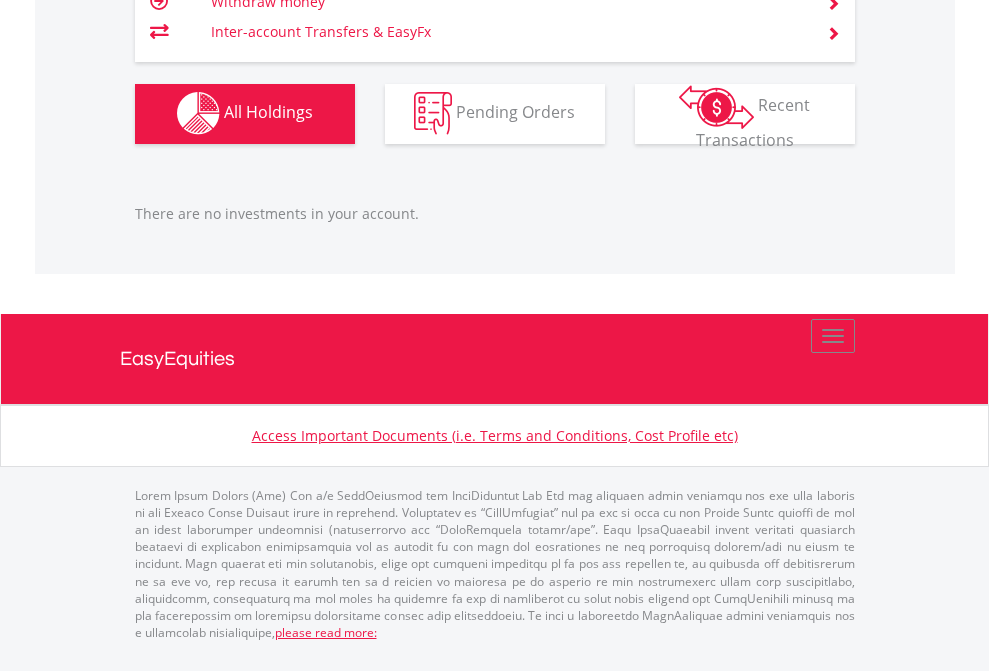 click on "TFSA" at bounding box center (818, -1142) 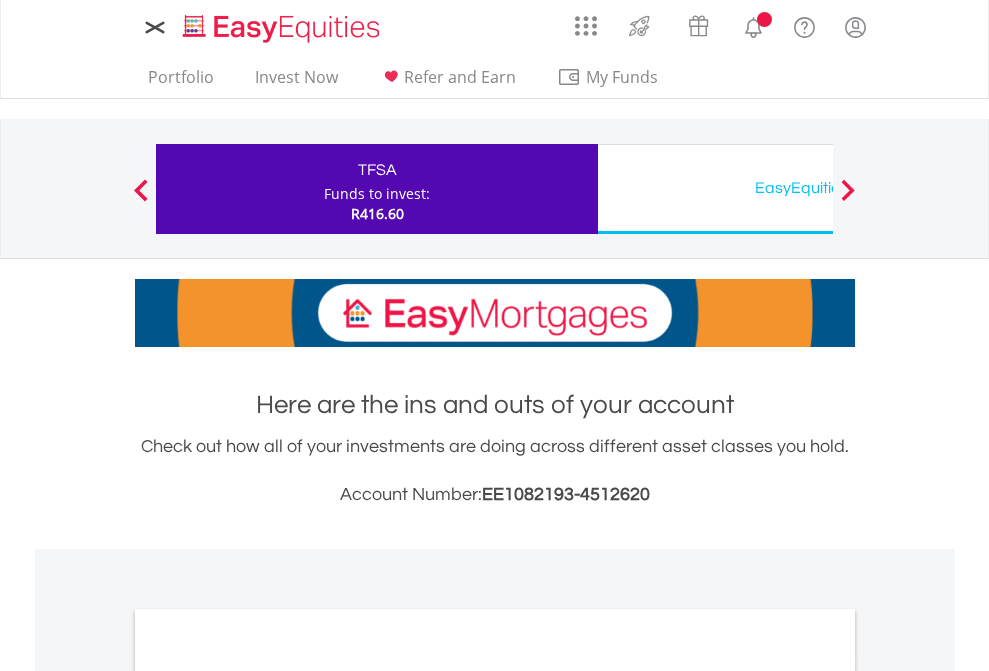 scroll, scrollTop: 0, scrollLeft: 0, axis: both 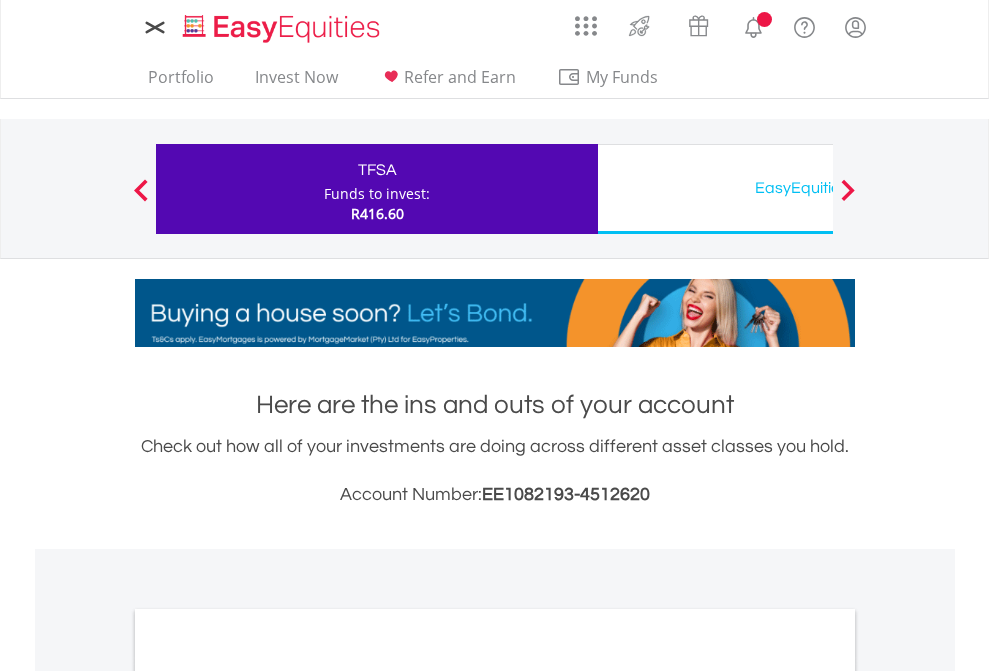 click on "All Holdings" at bounding box center (268, 1096) 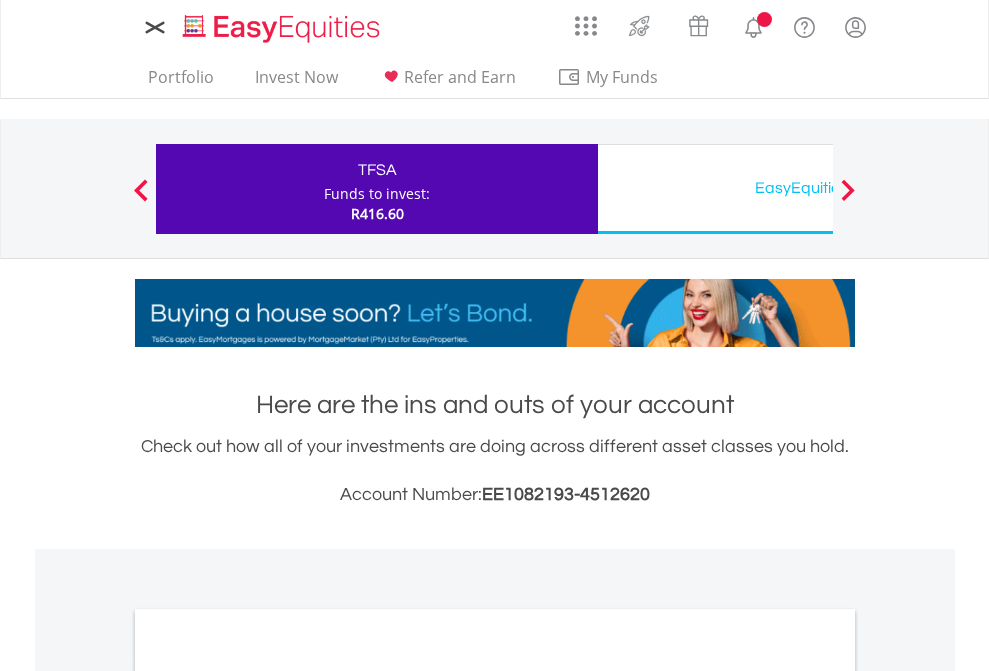 scroll, scrollTop: 1202, scrollLeft: 0, axis: vertical 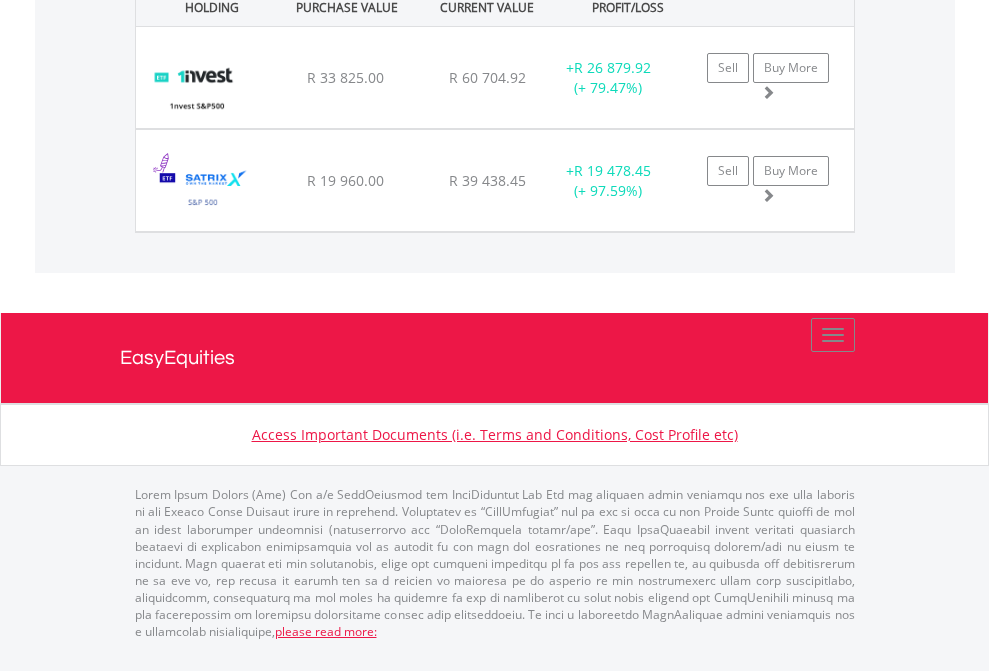 click on "EasyEquities USD" at bounding box center [818, -1522] 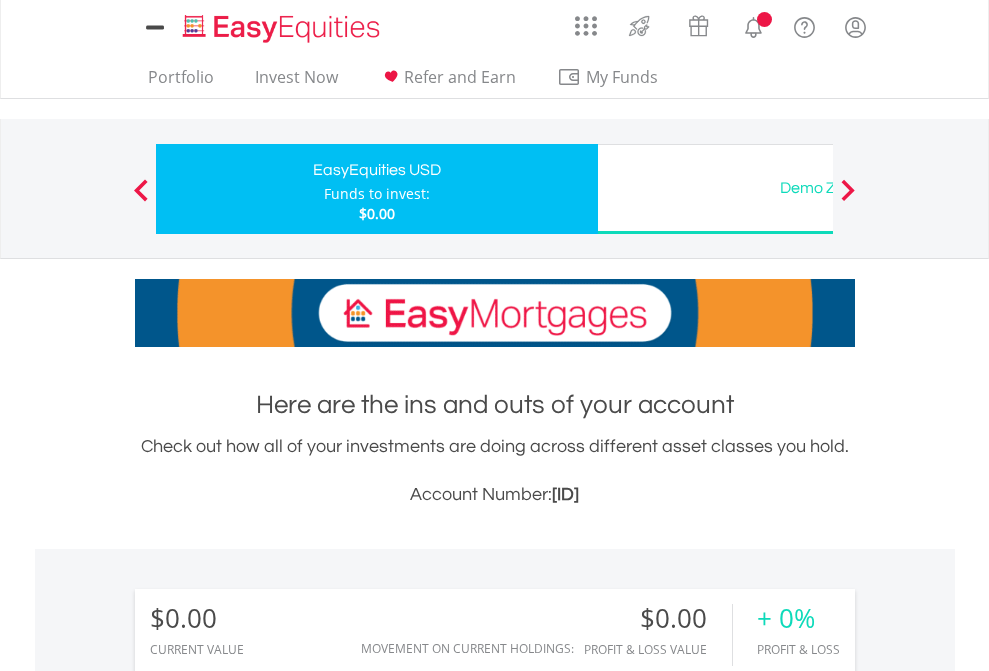 scroll, scrollTop: 0, scrollLeft: 0, axis: both 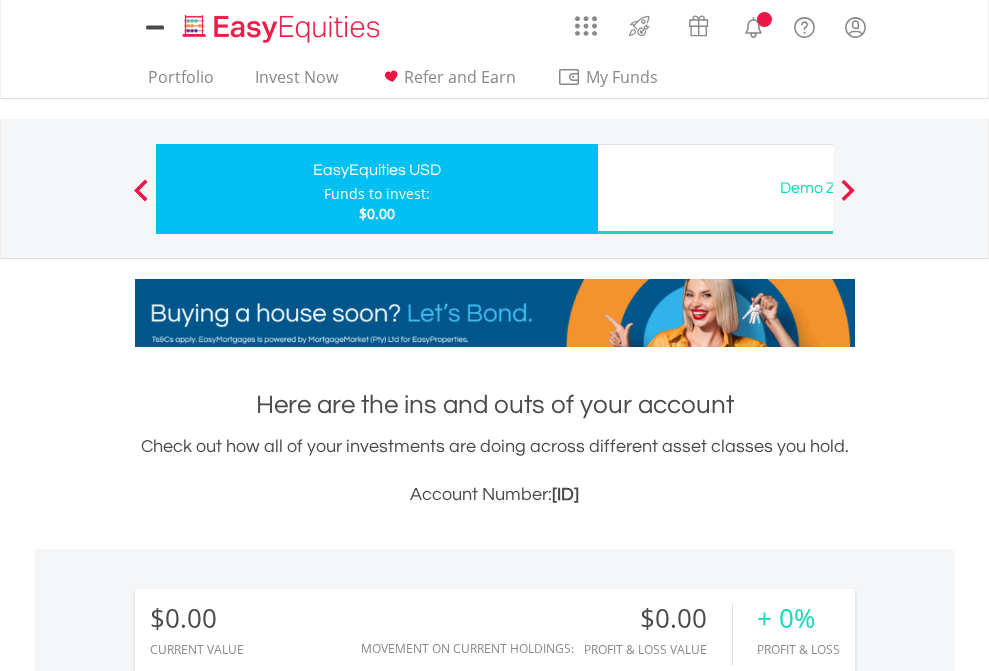 click on "All Holdings" at bounding box center [268, 1442] 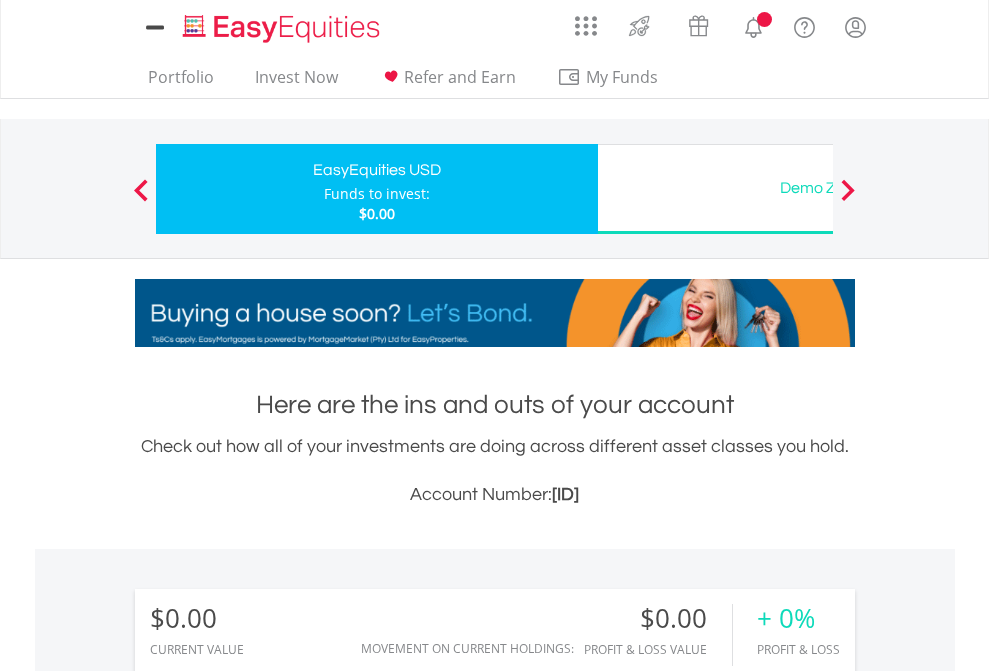 scroll, scrollTop: 999808, scrollLeft: 999687, axis: both 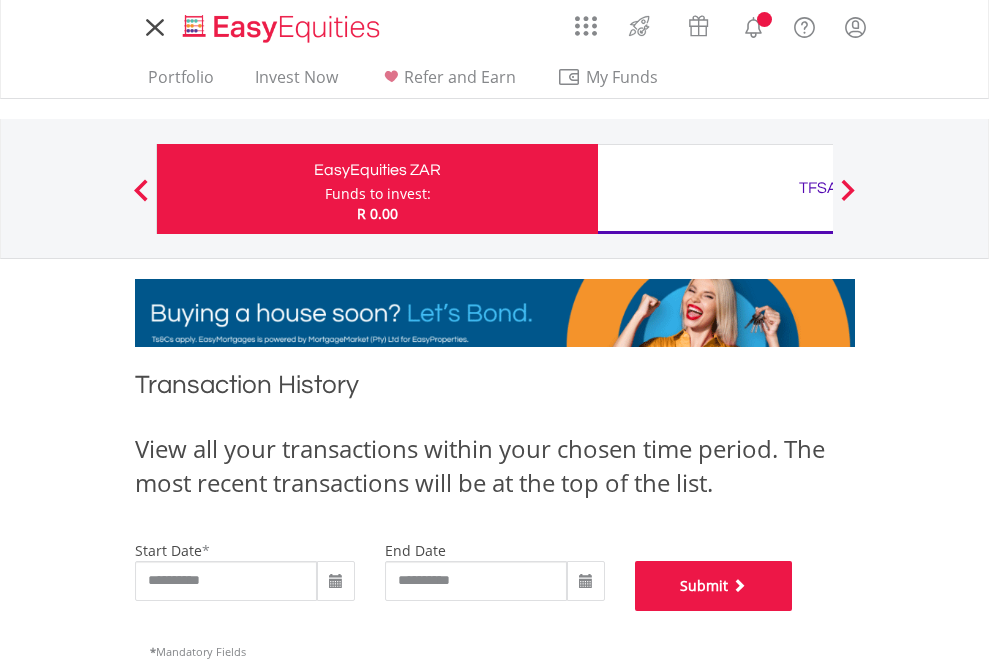 click on "Submit" at bounding box center [714, 586] 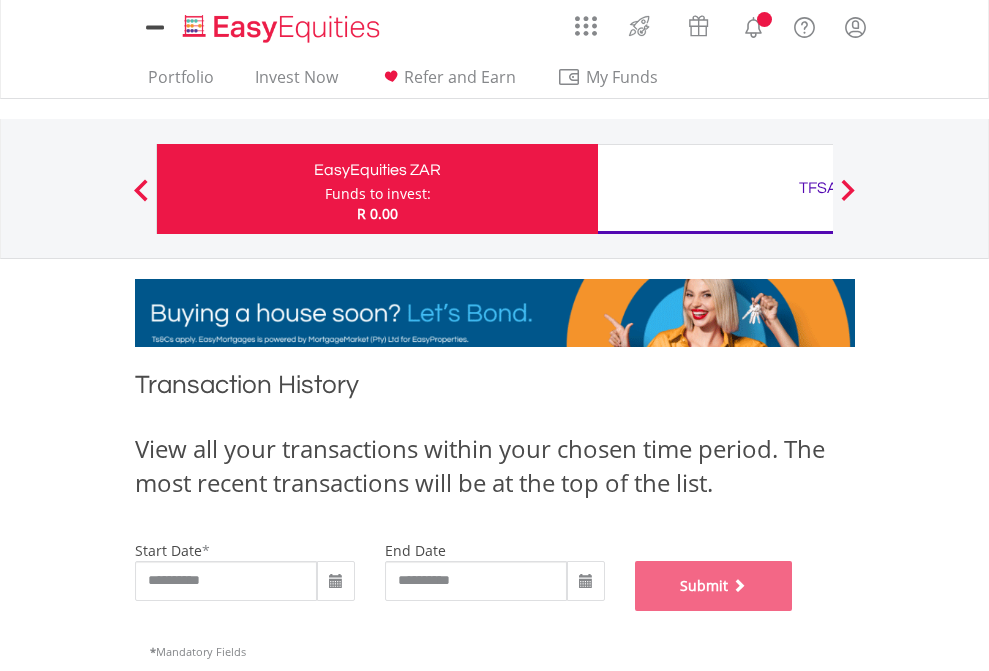 scroll, scrollTop: 811, scrollLeft: 0, axis: vertical 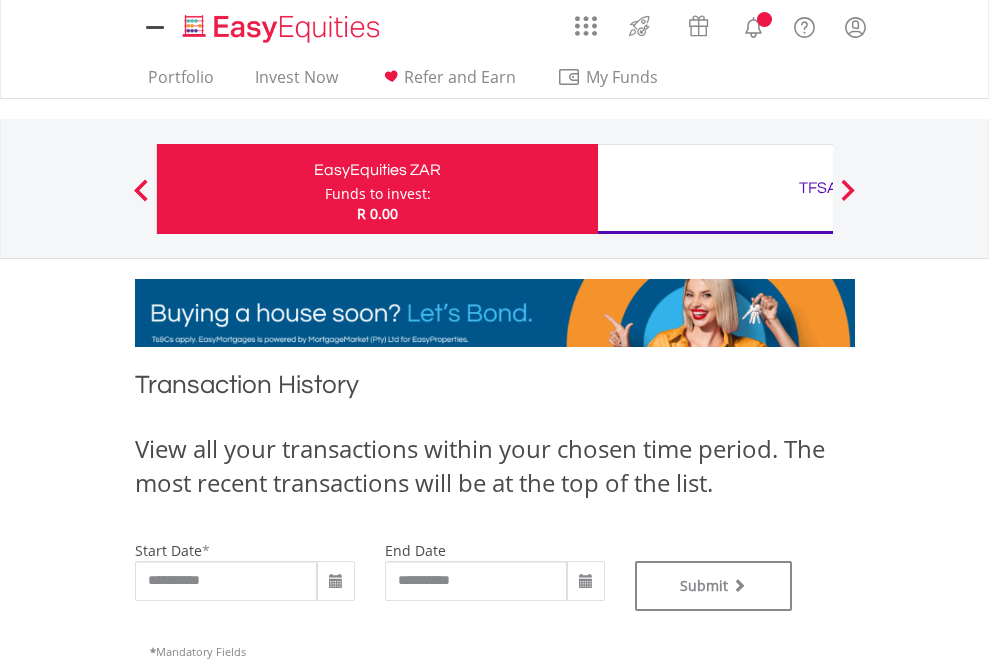 click on "TFSA" at bounding box center [818, 188] 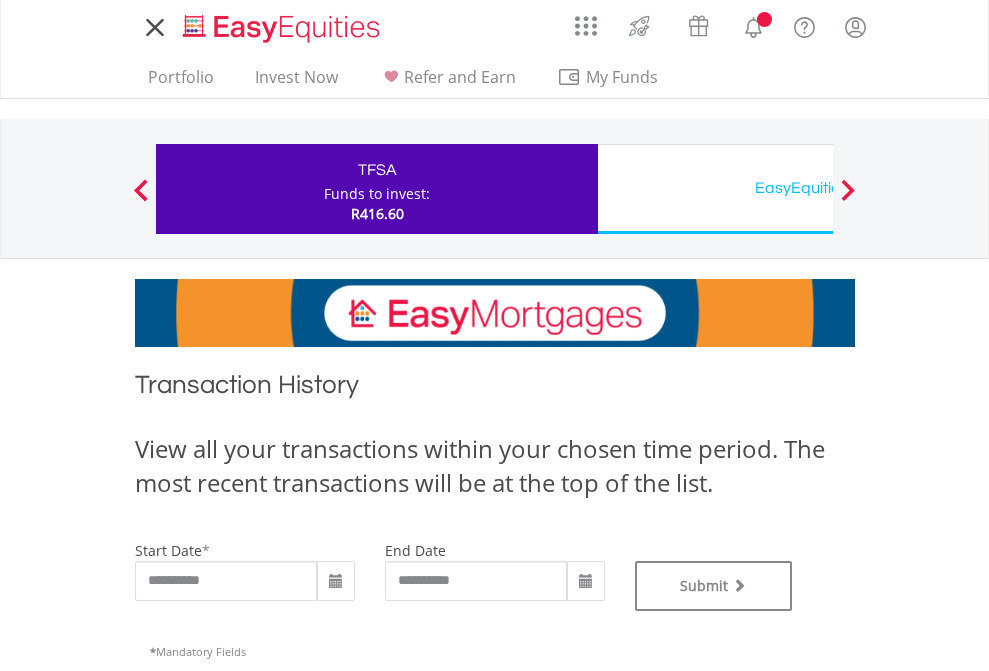 scroll, scrollTop: 0, scrollLeft: 0, axis: both 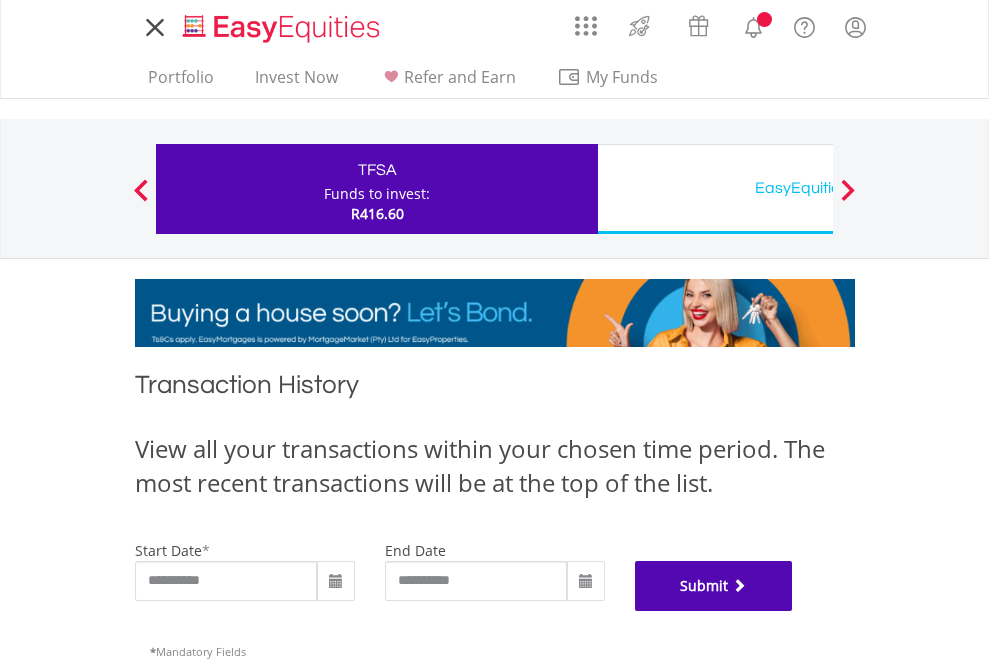 click on "Submit" at bounding box center (714, 586) 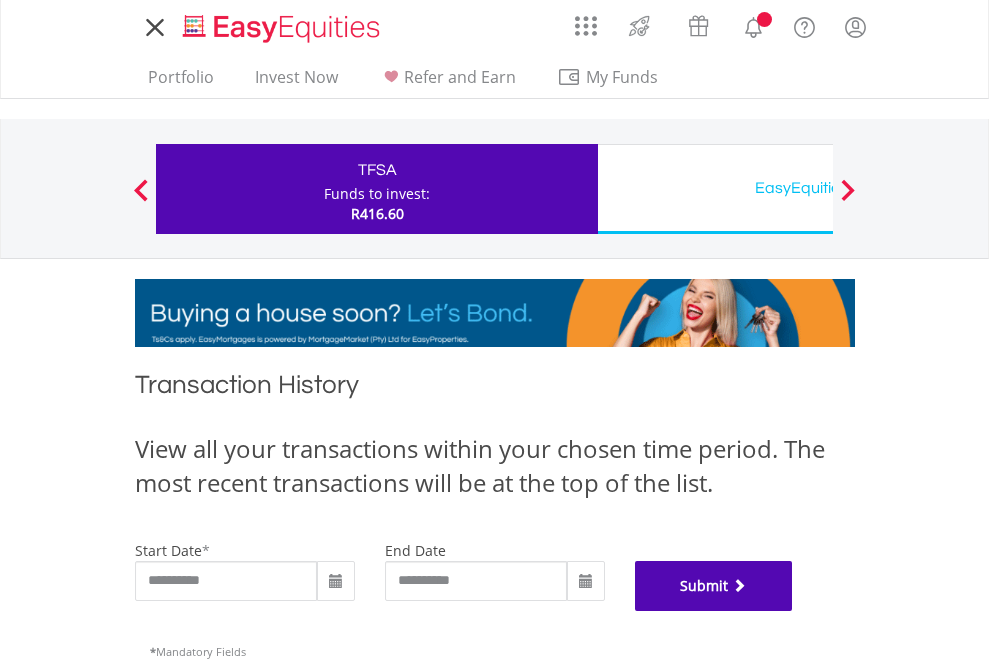 scroll, scrollTop: 811, scrollLeft: 0, axis: vertical 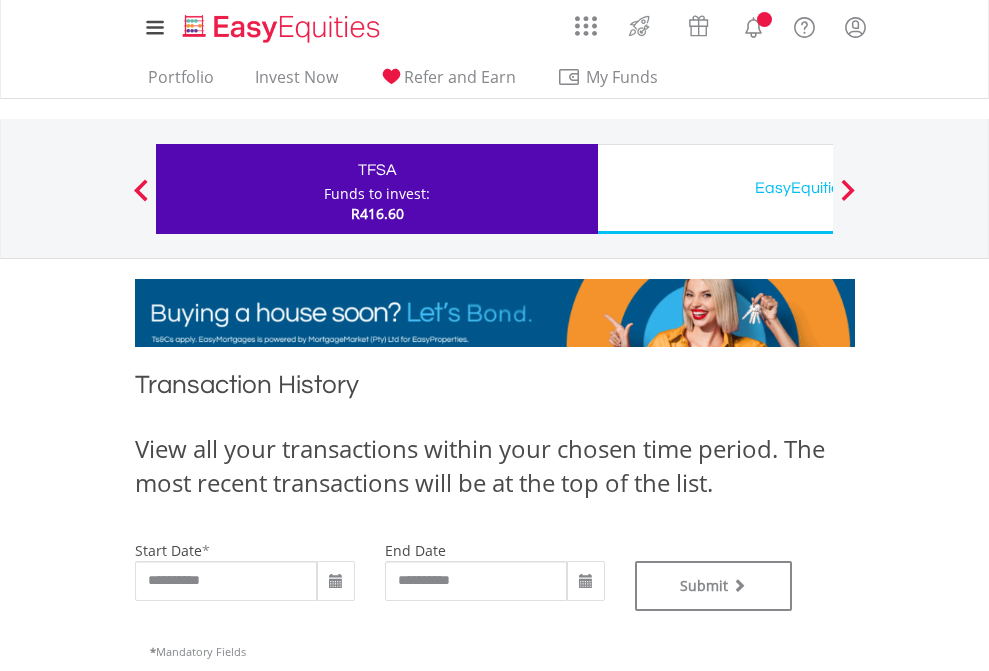 click on "EasyEquities USD" at bounding box center [818, 188] 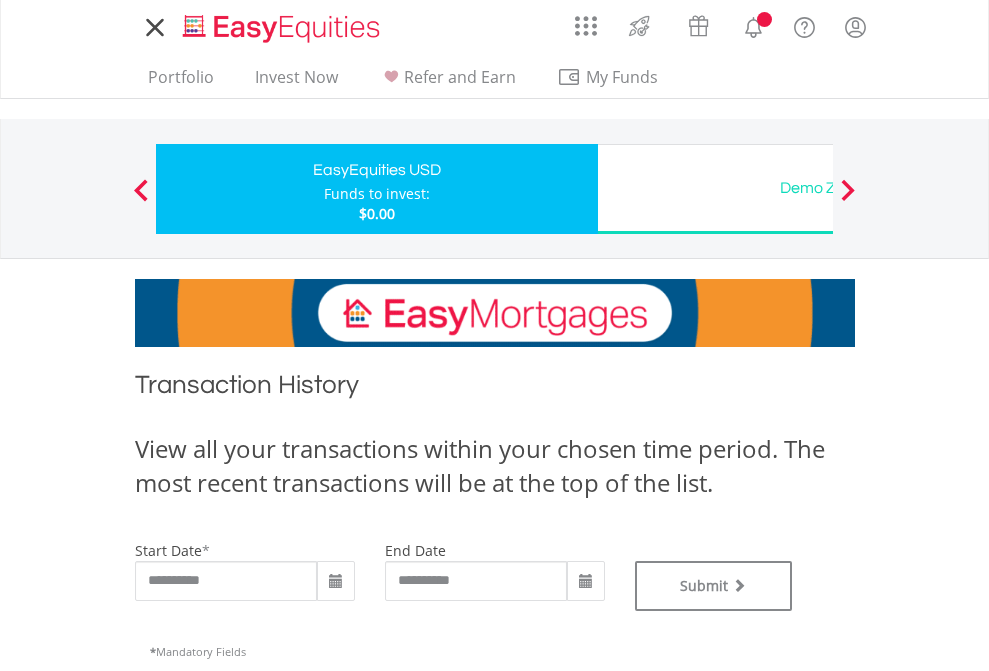 scroll, scrollTop: 0, scrollLeft: 0, axis: both 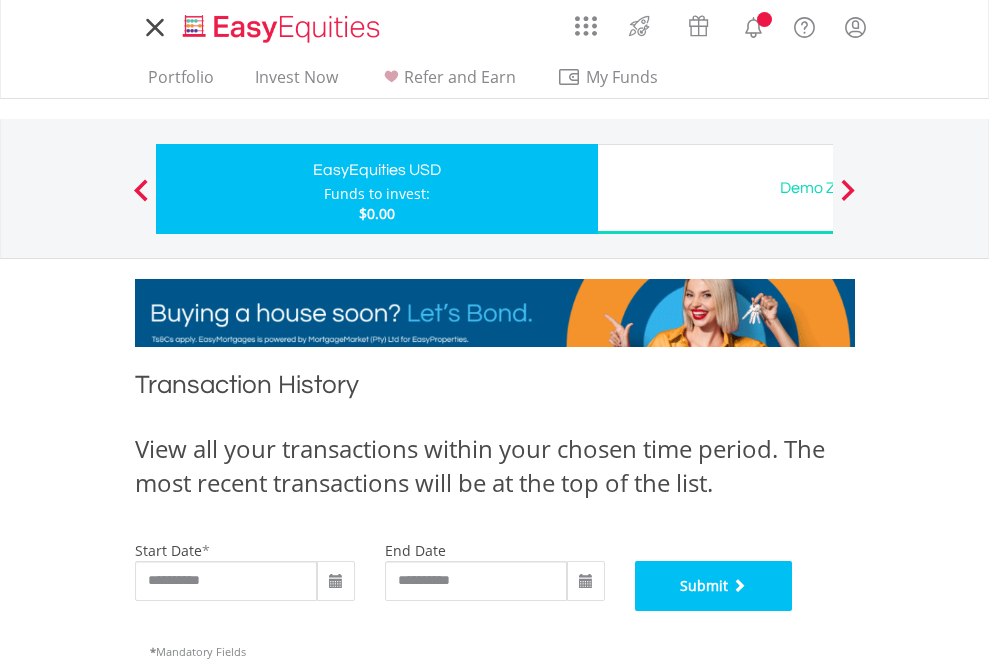 click on "Submit" at bounding box center [714, 586] 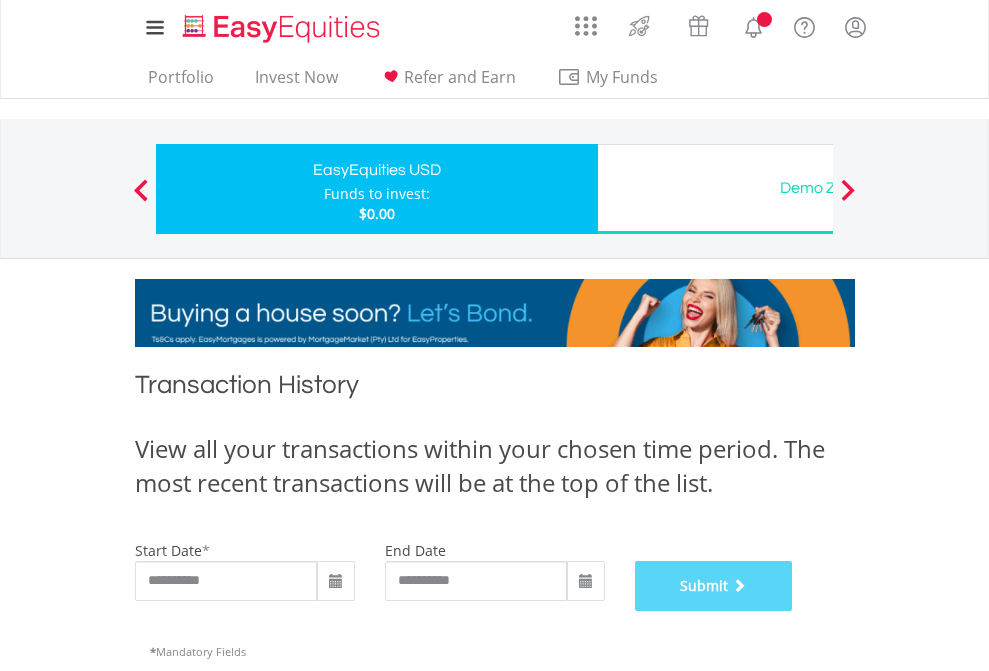 scroll, scrollTop: 811, scrollLeft: 0, axis: vertical 